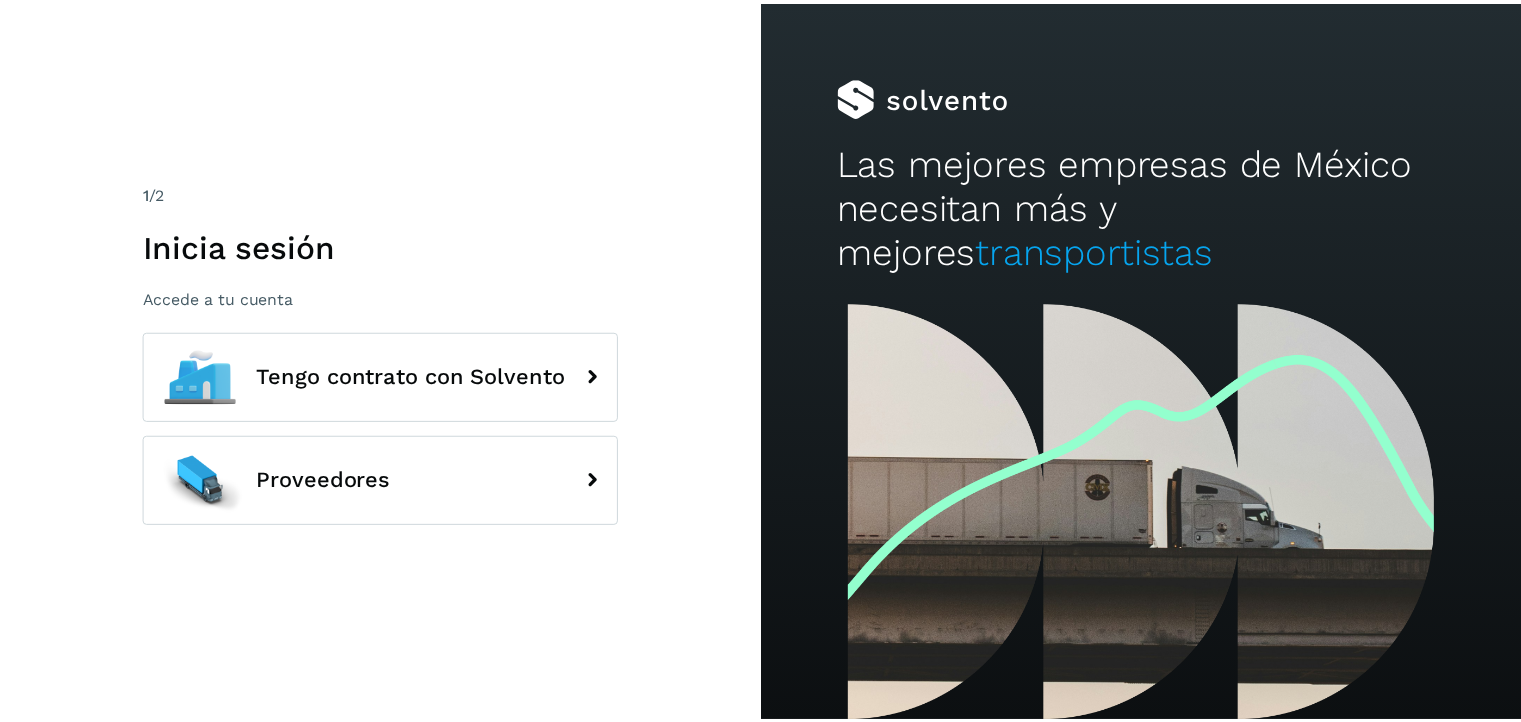 scroll, scrollTop: 0, scrollLeft: 0, axis: both 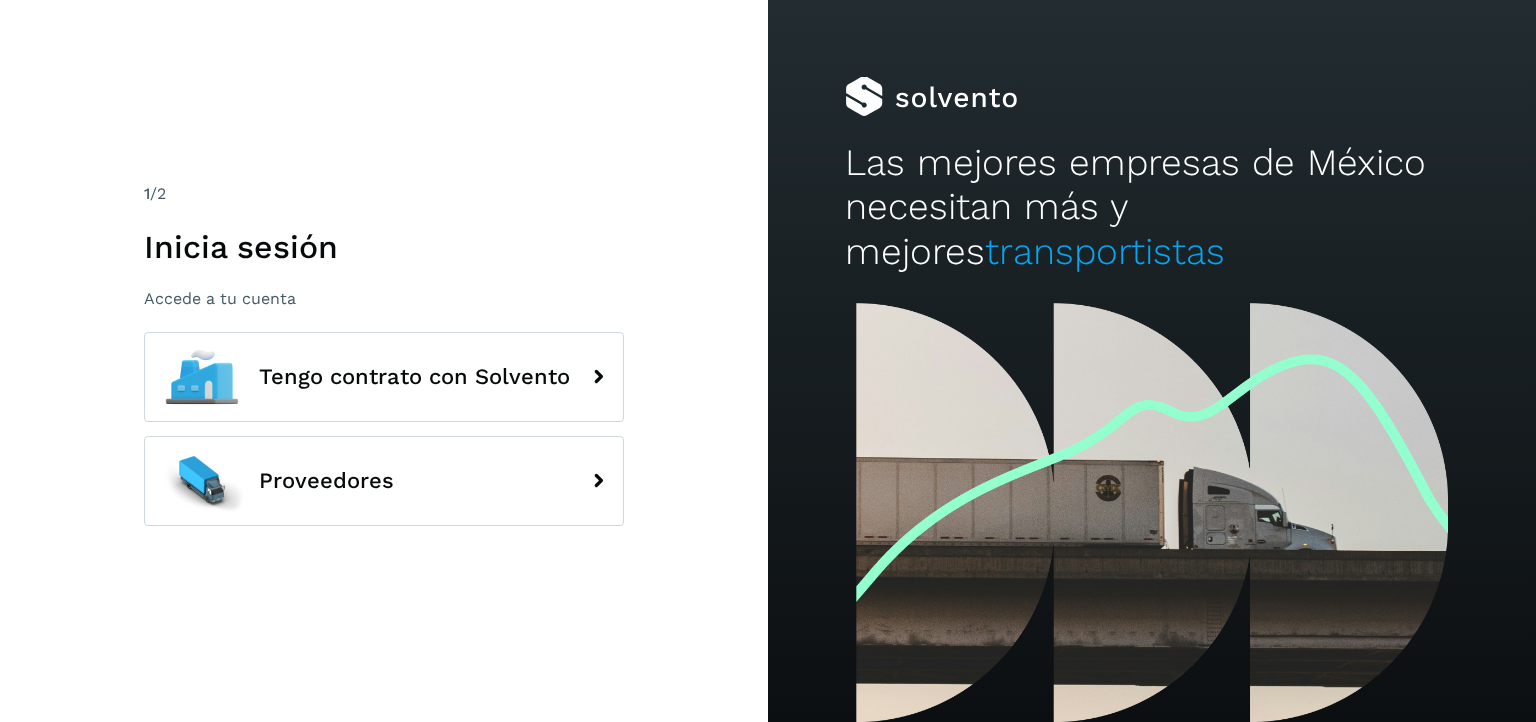 click on "1 /2 Inicia sesión Accede a tu cuenta Tengo contrato con Solvento Proveedores" at bounding box center [384, 361] 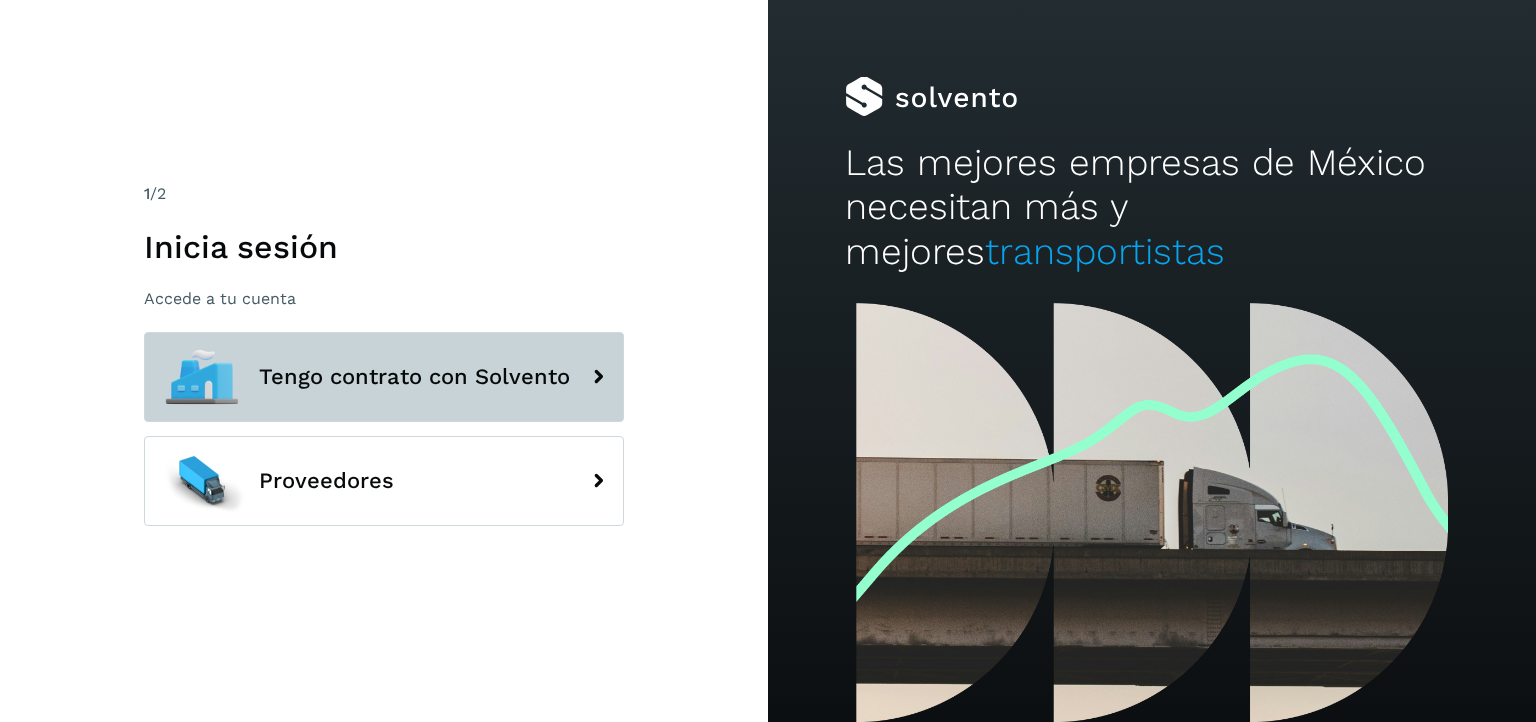 click 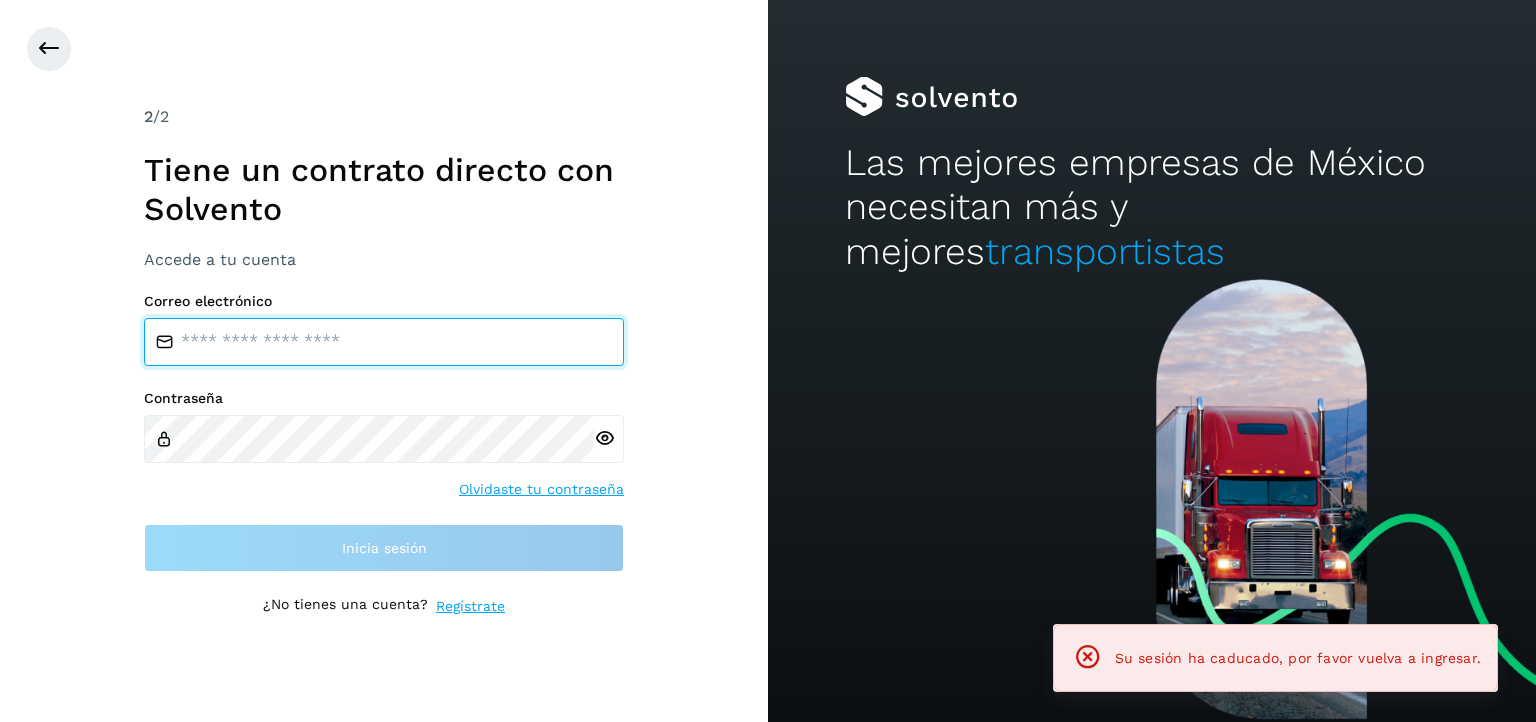 type on "**********" 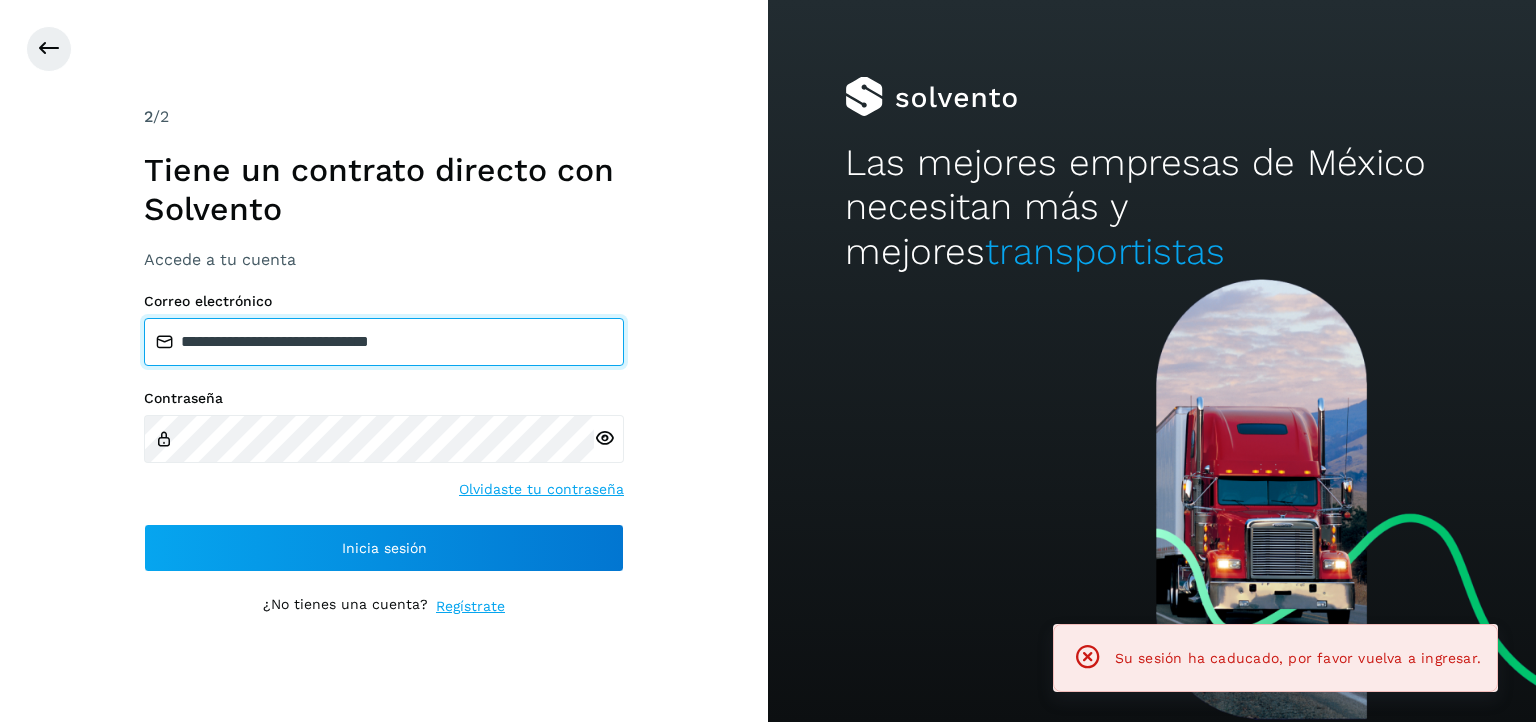 click on "**********" at bounding box center [384, 342] 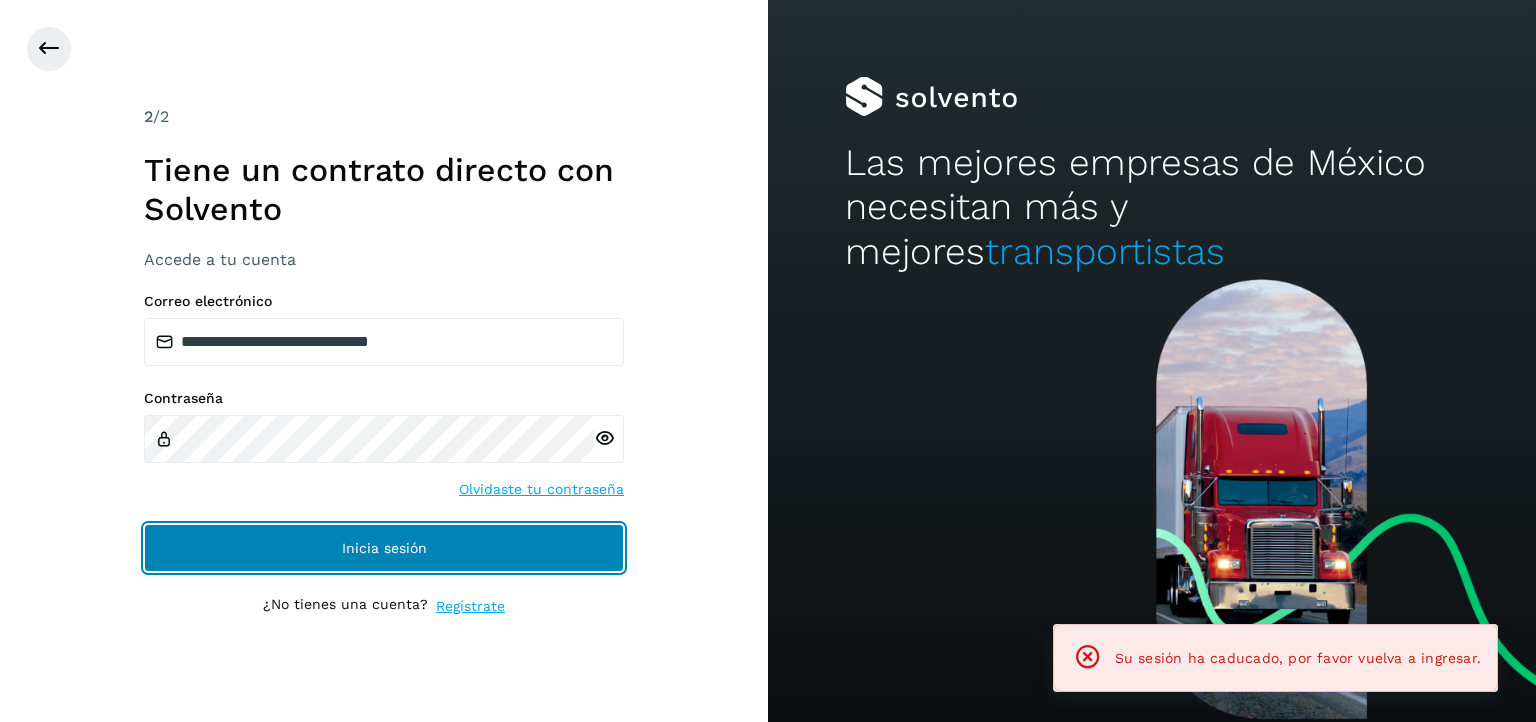 click on "Inicia sesión" at bounding box center (384, 548) 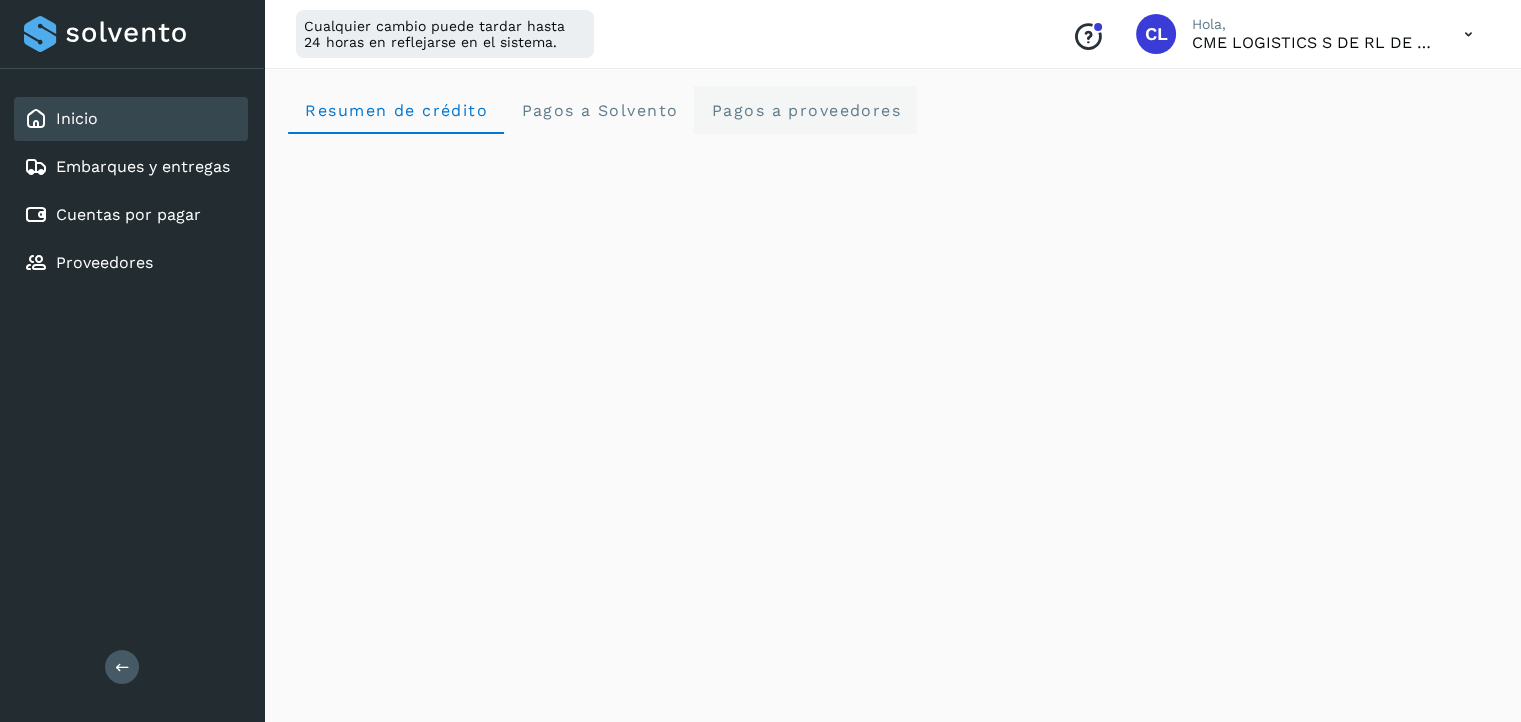 click on "Pagos a proveedores" 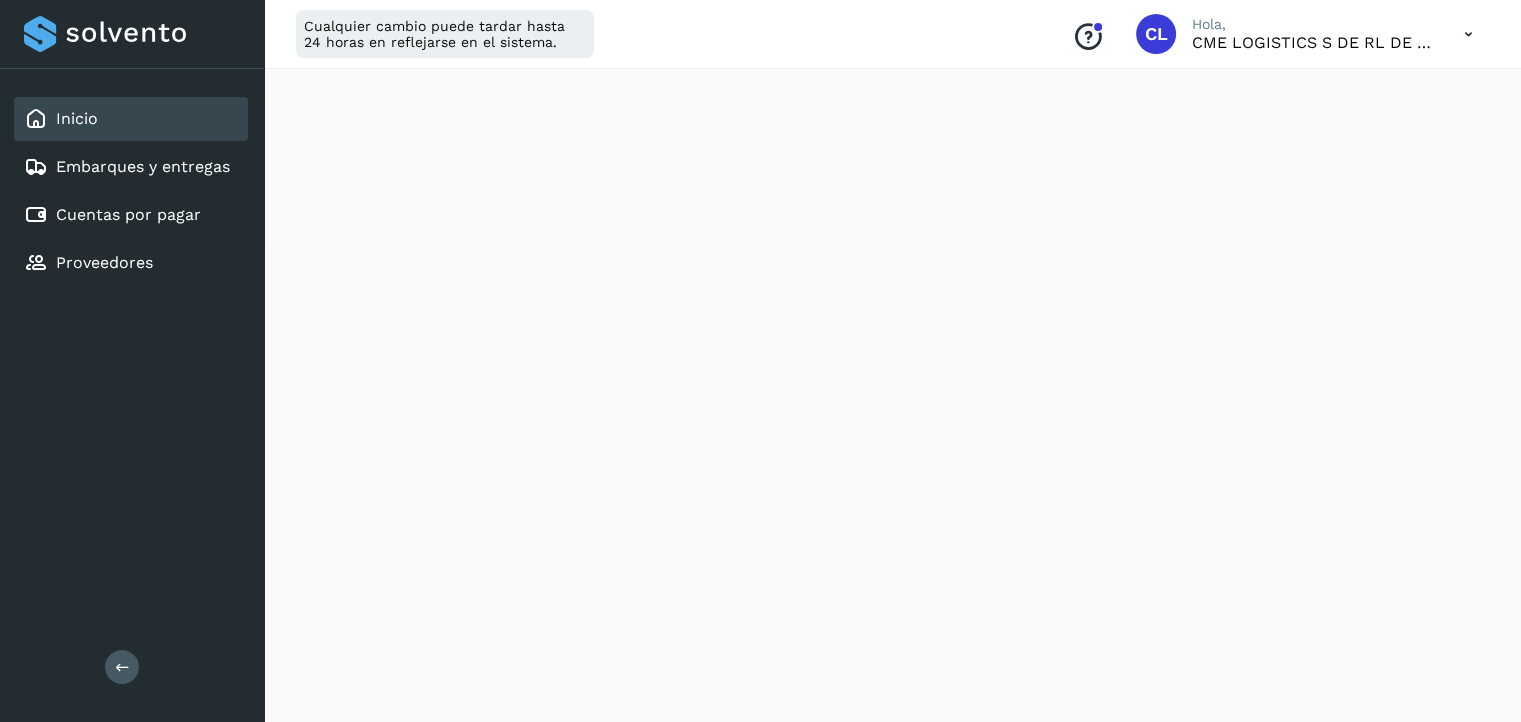 scroll, scrollTop: 1308, scrollLeft: 0, axis: vertical 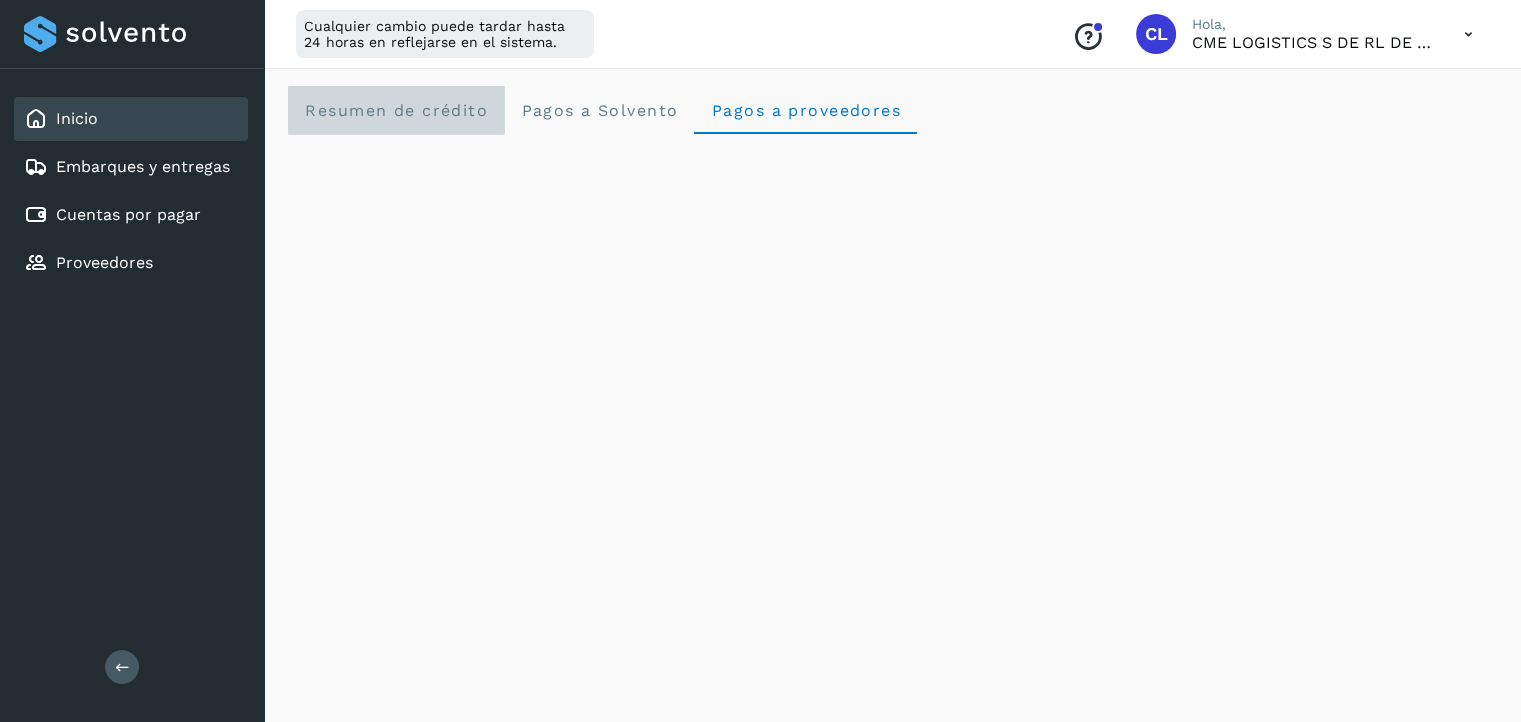 click on "Resumen de crédito" 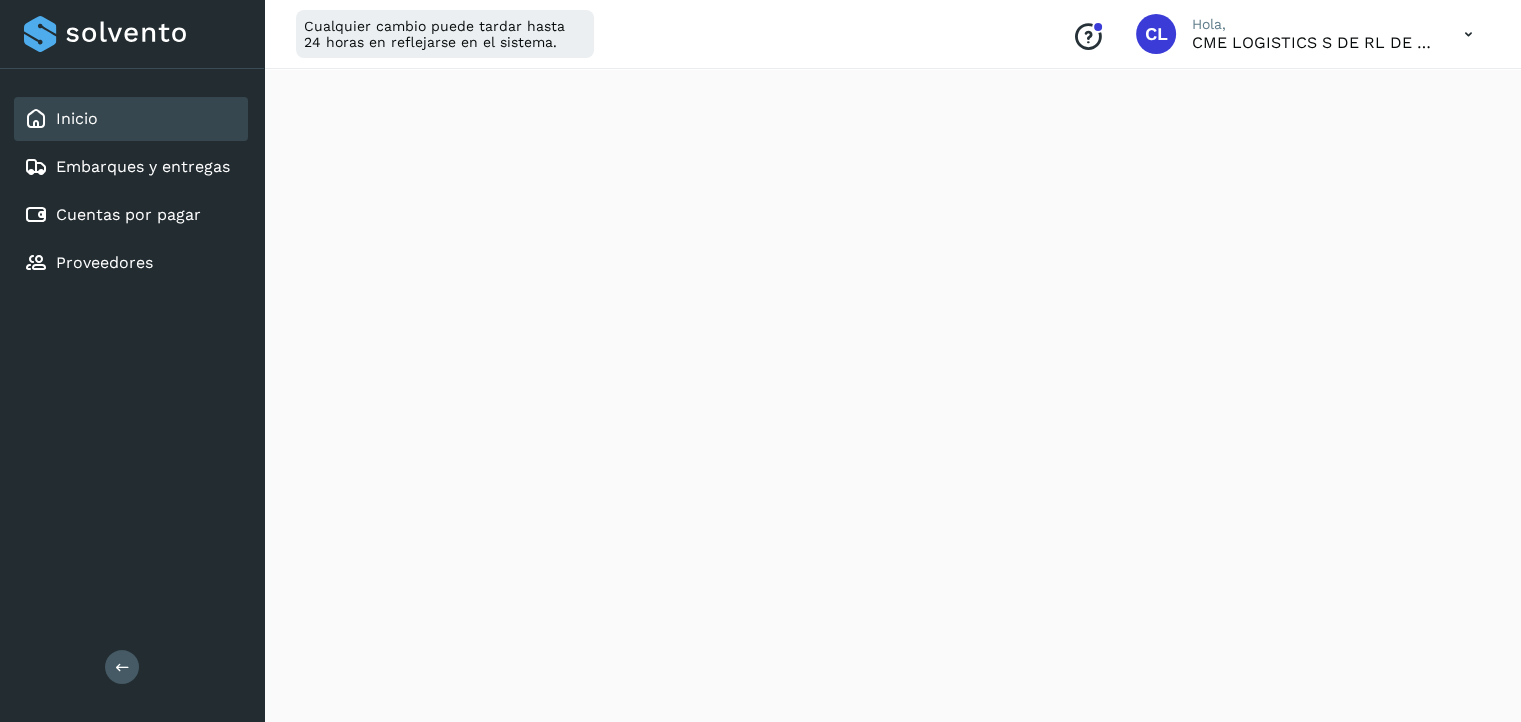 scroll, scrollTop: 1154, scrollLeft: 0, axis: vertical 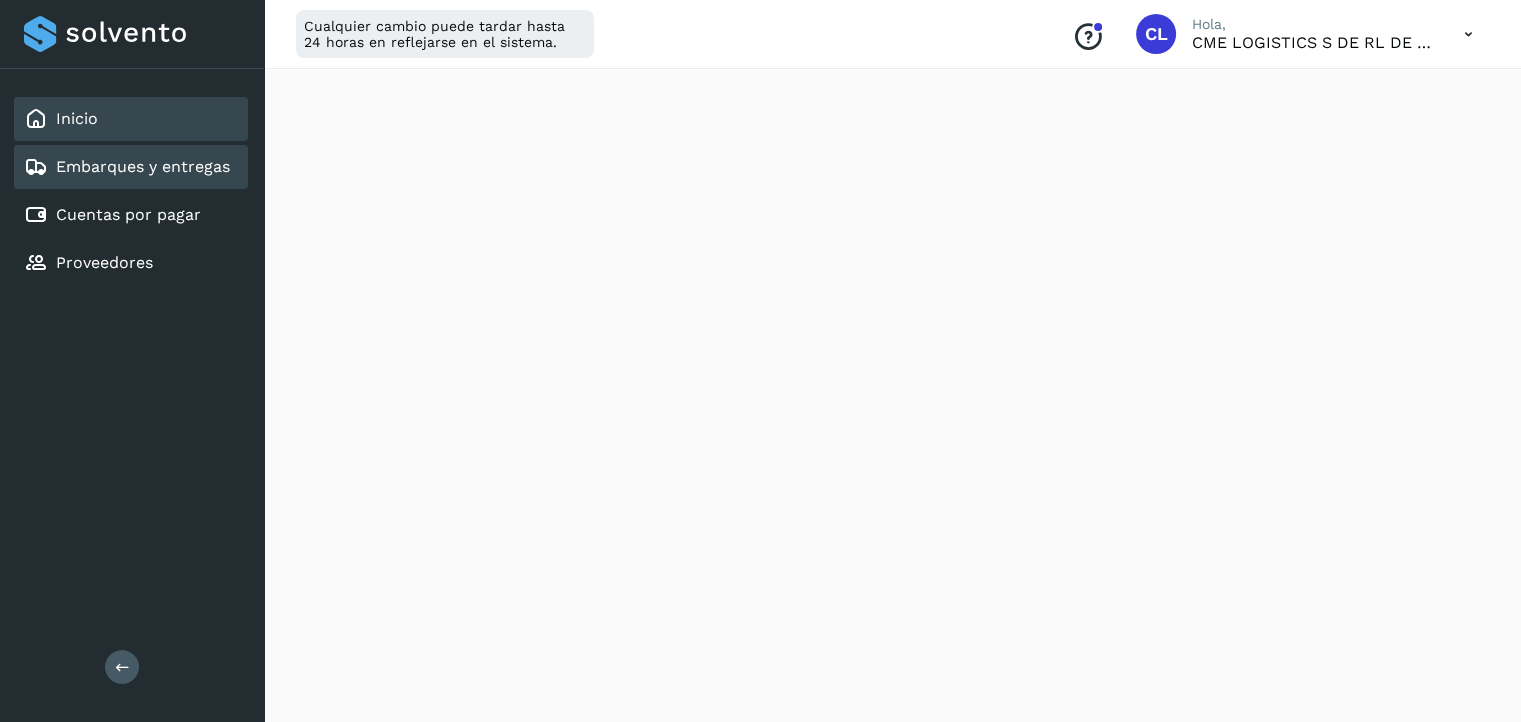 click on "Embarques y entregas" at bounding box center (143, 166) 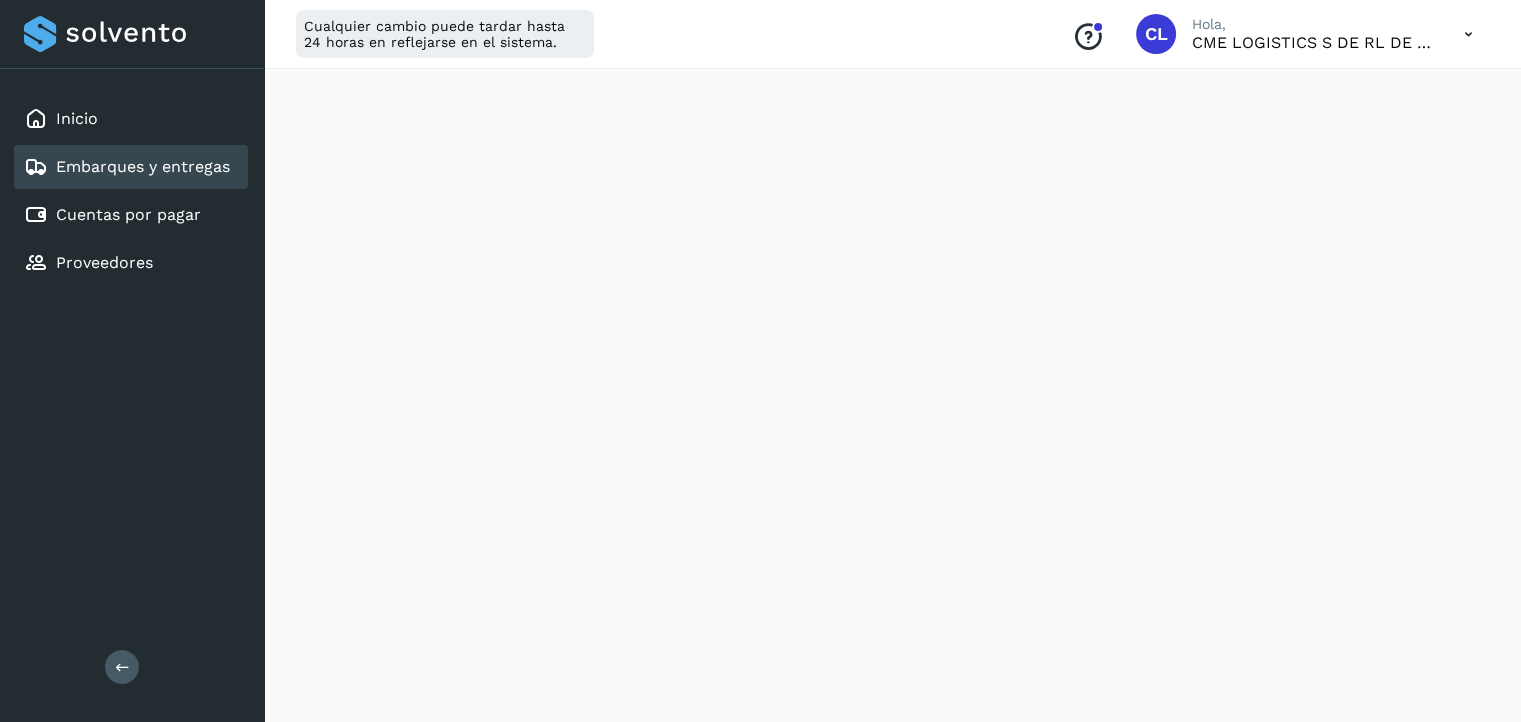scroll, scrollTop: 623, scrollLeft: 0, axis: vertical 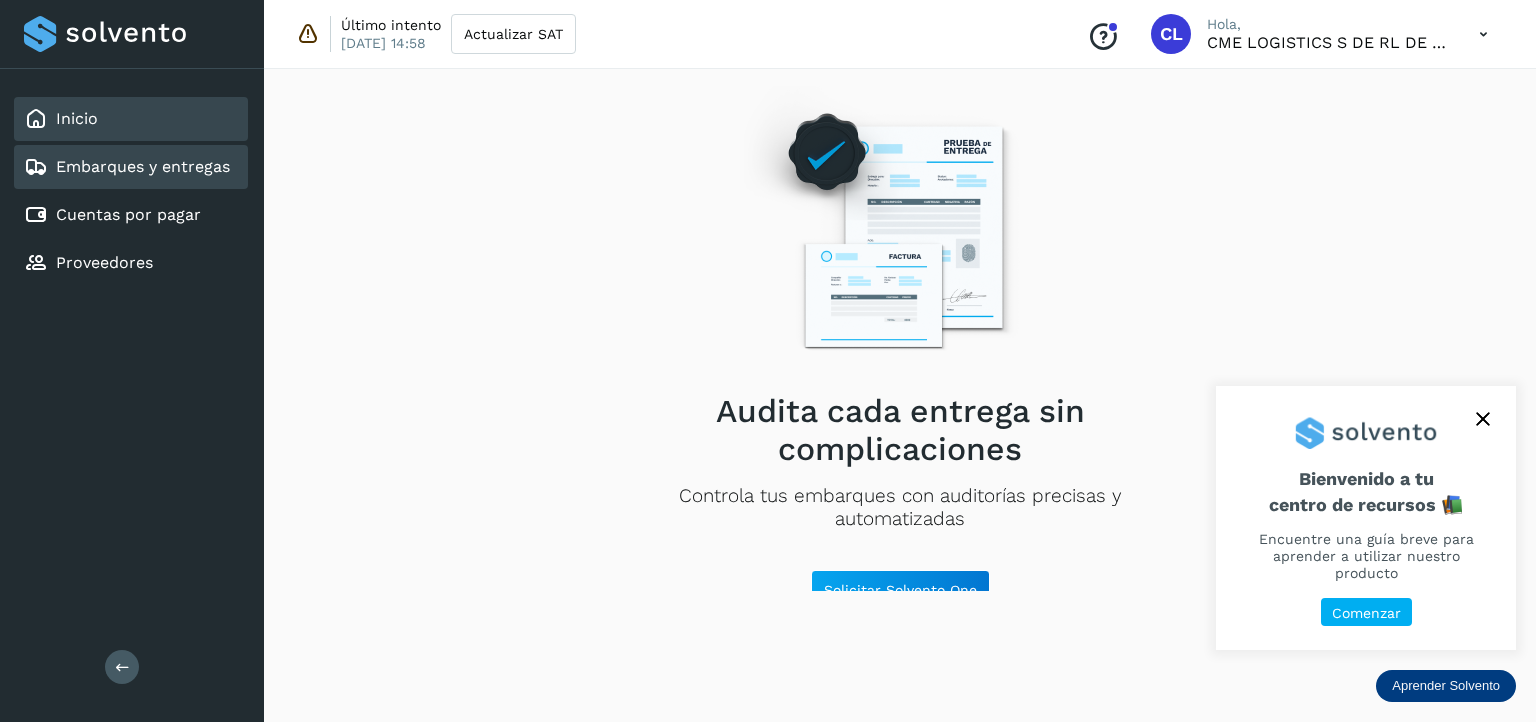 click on "Inicio" 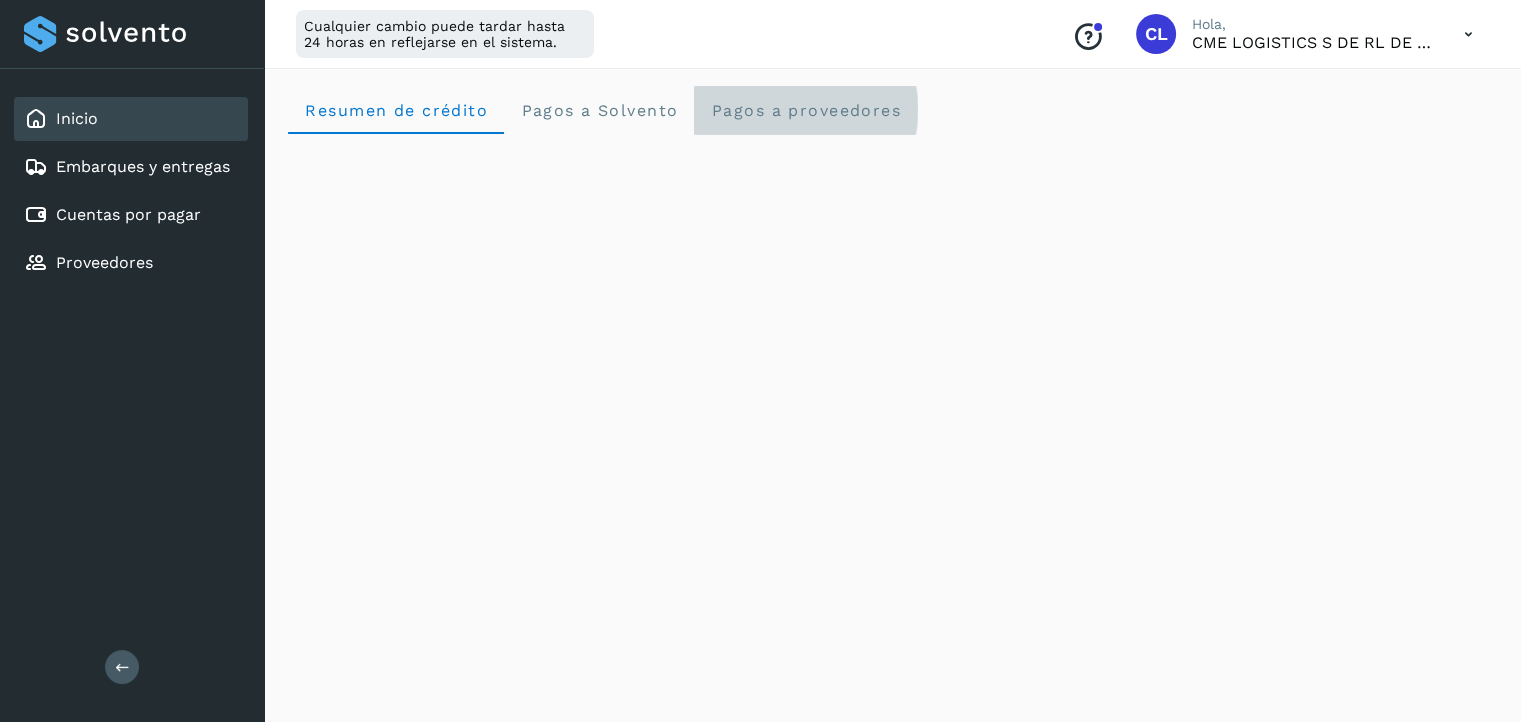 click on "Pagos a proveedores" 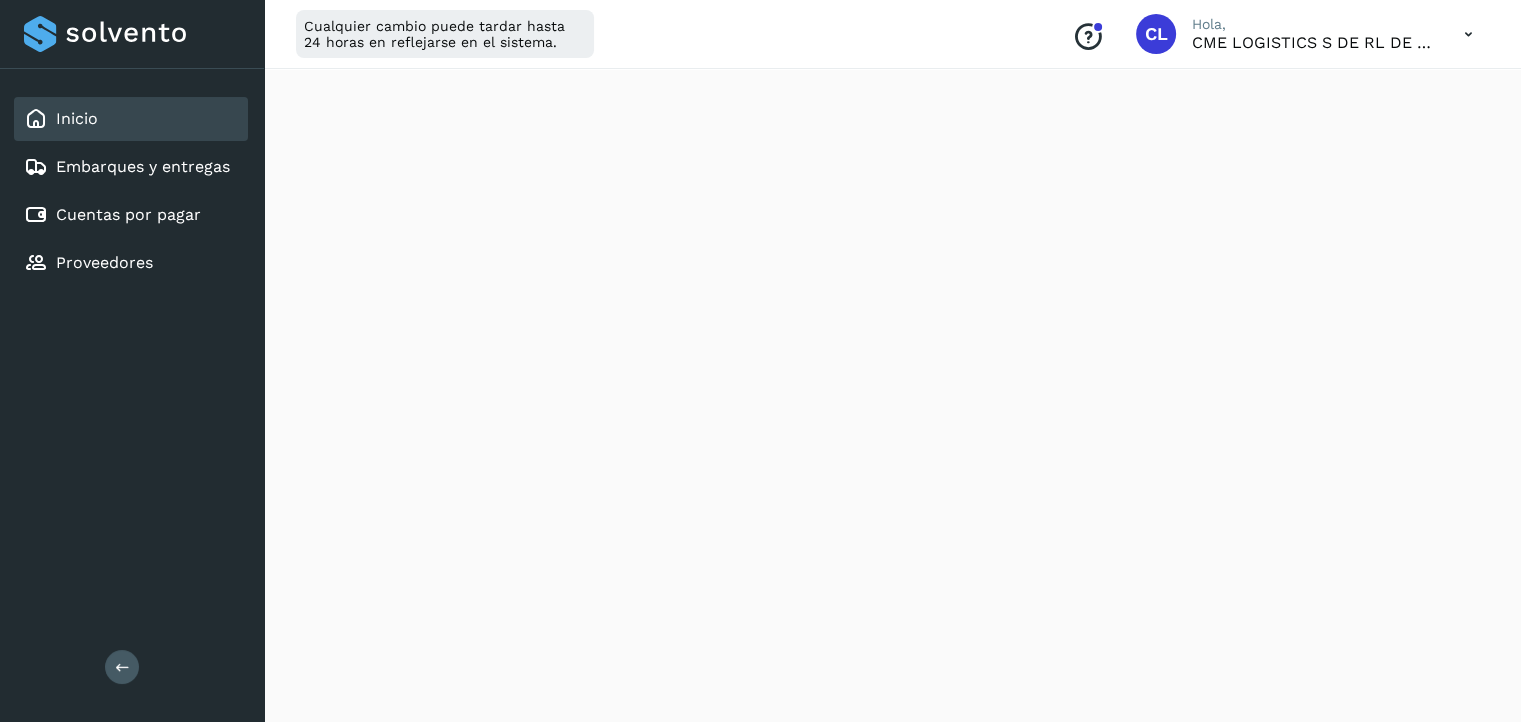 scroll, scrollTop: 1308, scrollLeft: 0, axis: vertical 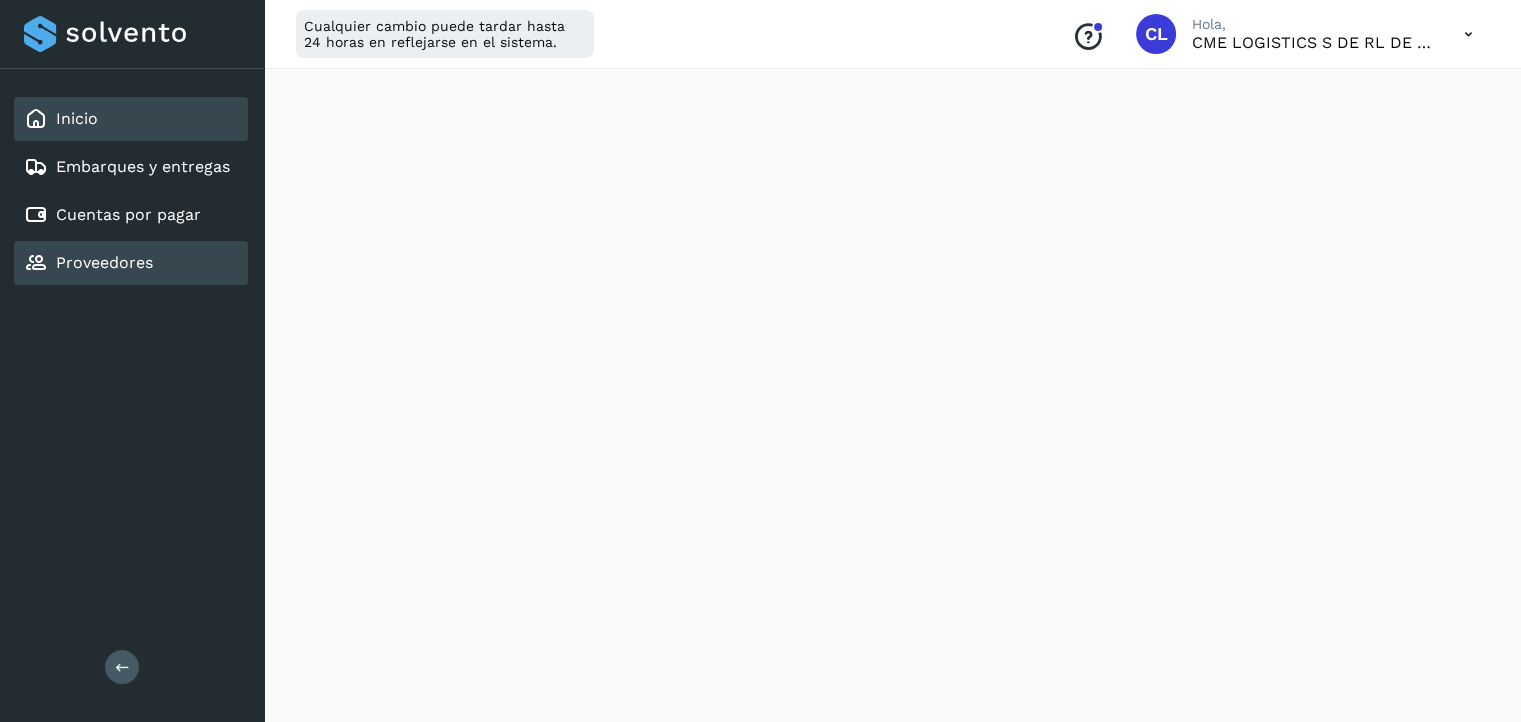 click on "Proveedores" at bounding box center (104, 262) 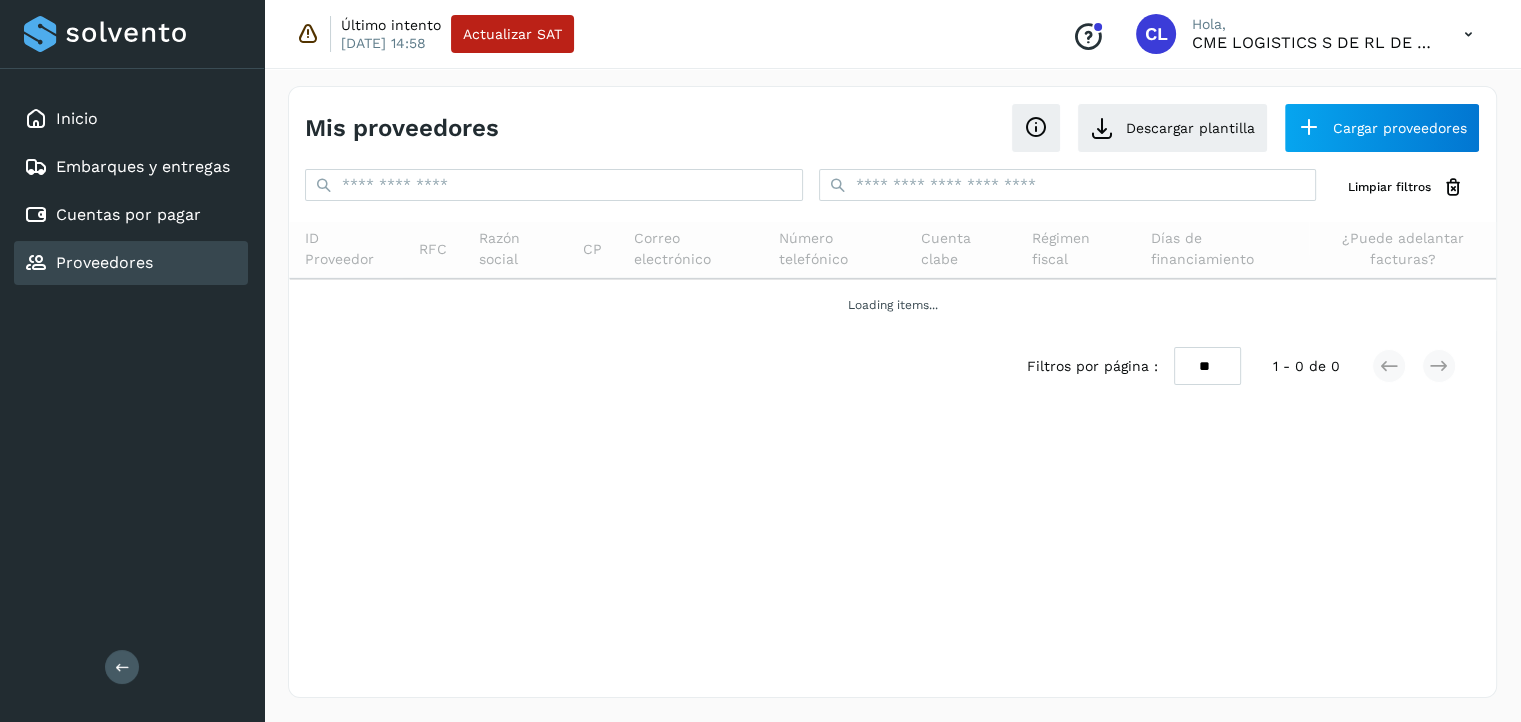 scroll, scrollTop: 0, scrollLeft: 0, axis: both 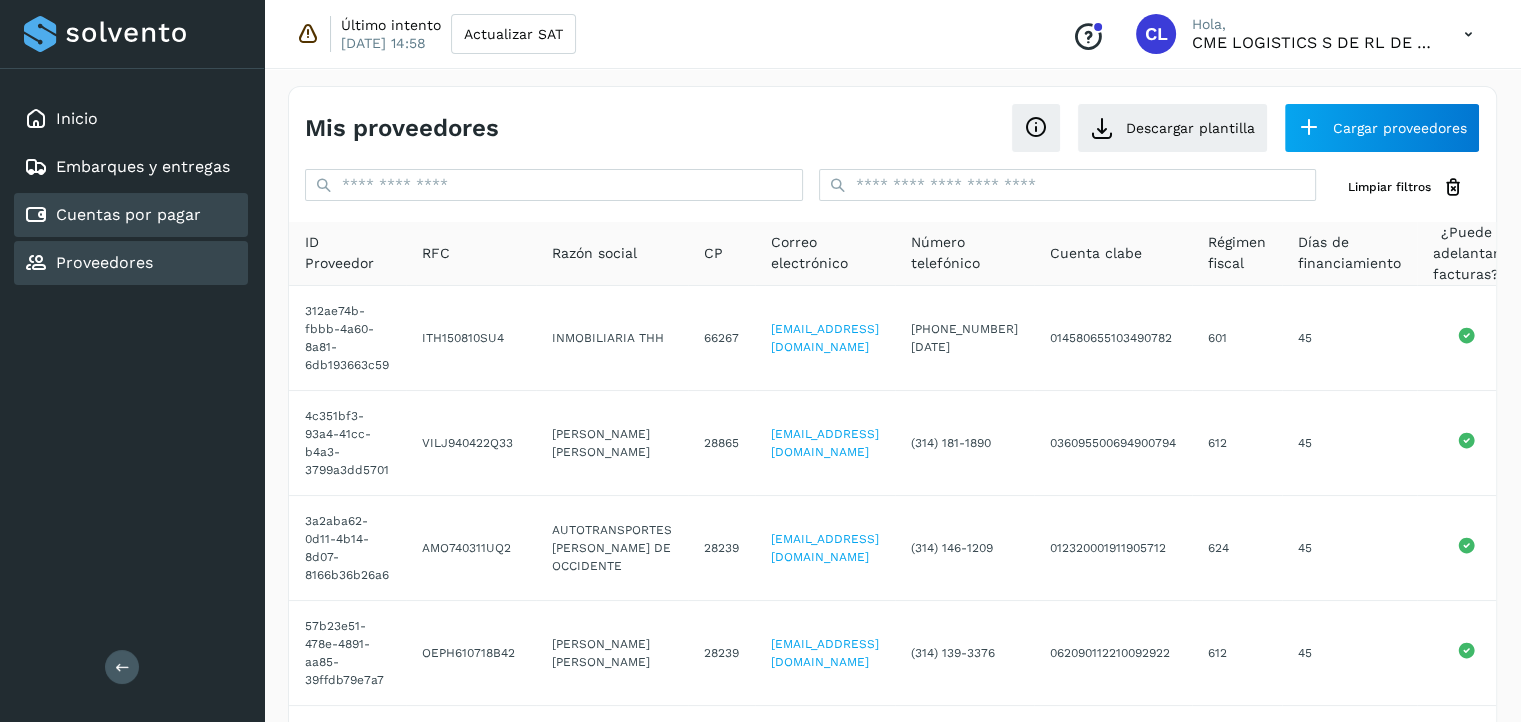 click on "Cuentas por pagar" 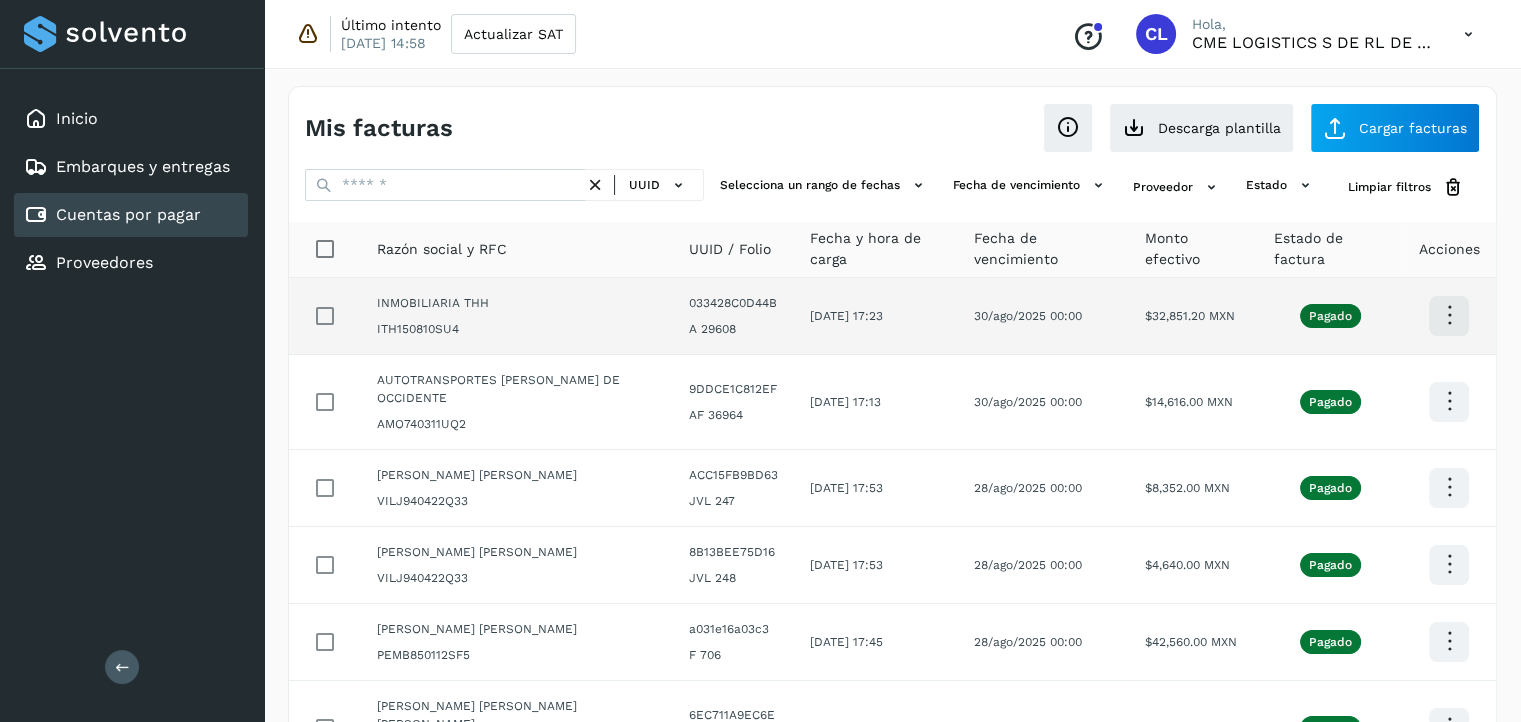 click at bounding box center [1449, 315] 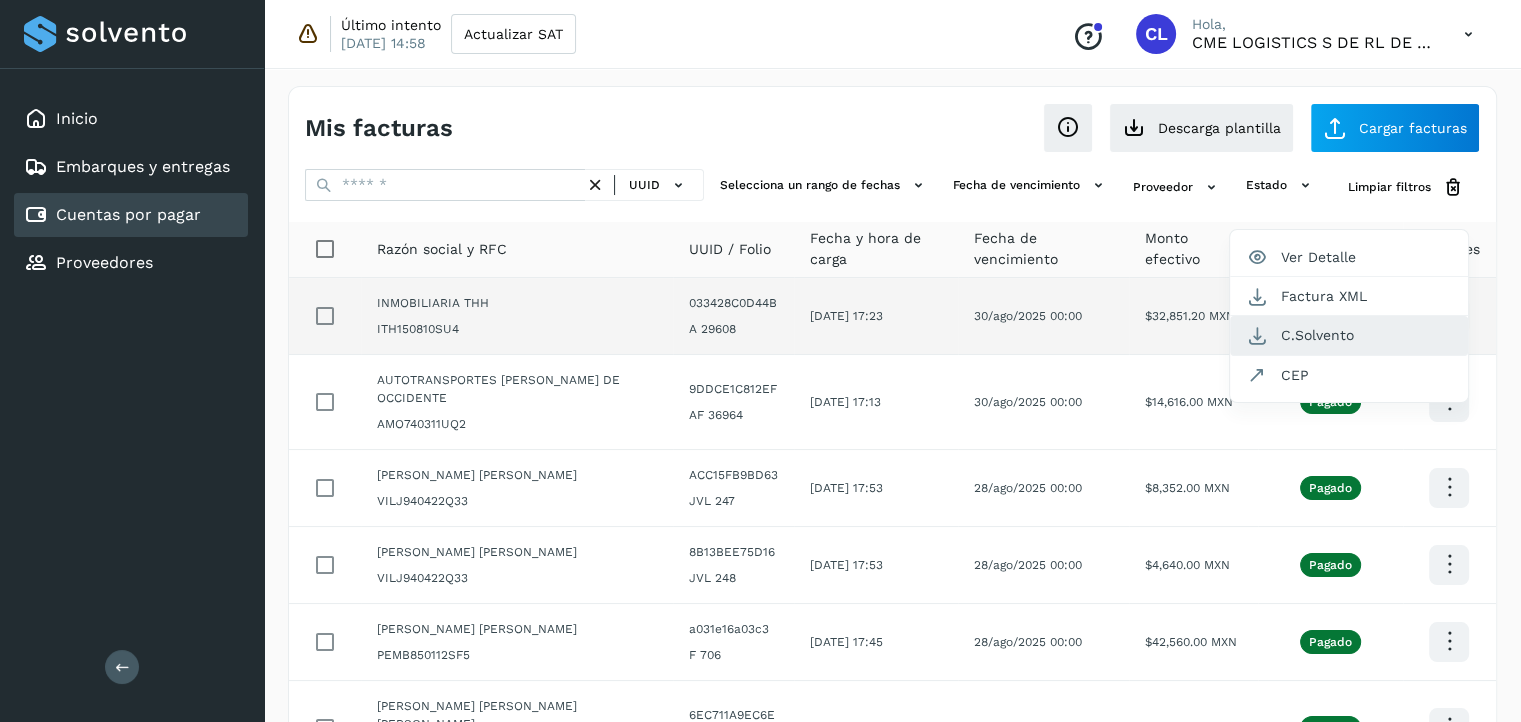 click on "C.Solvento" 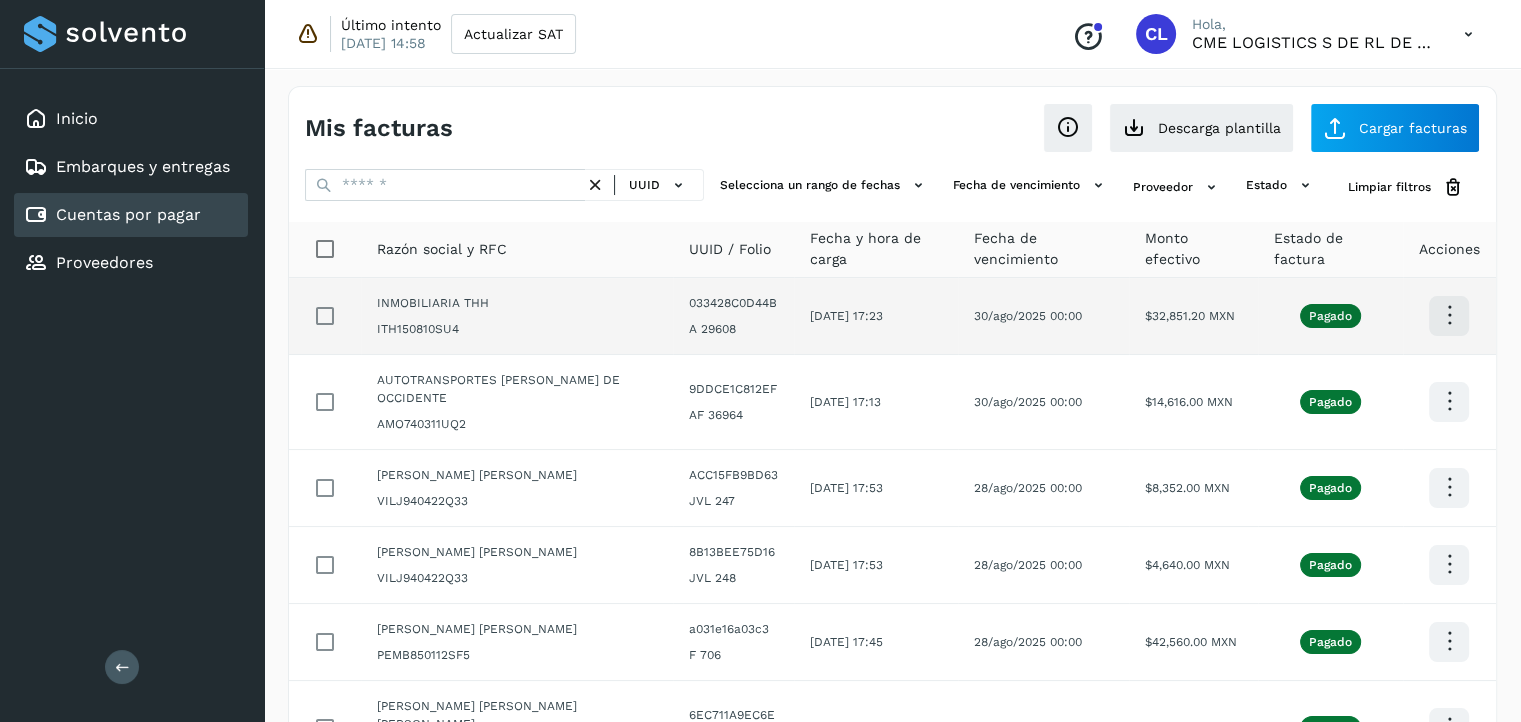 click at bounding box center (1449, 315) 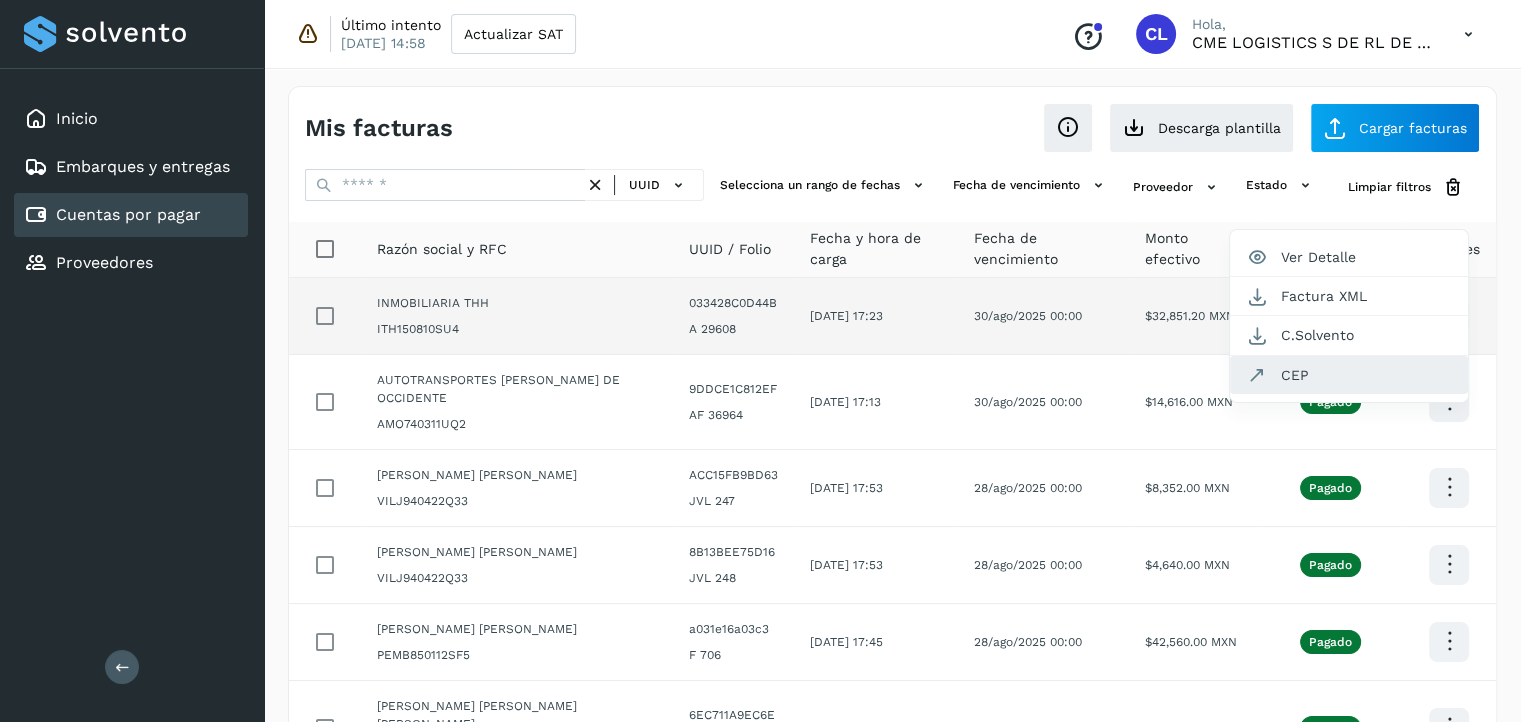 click on "CEP" 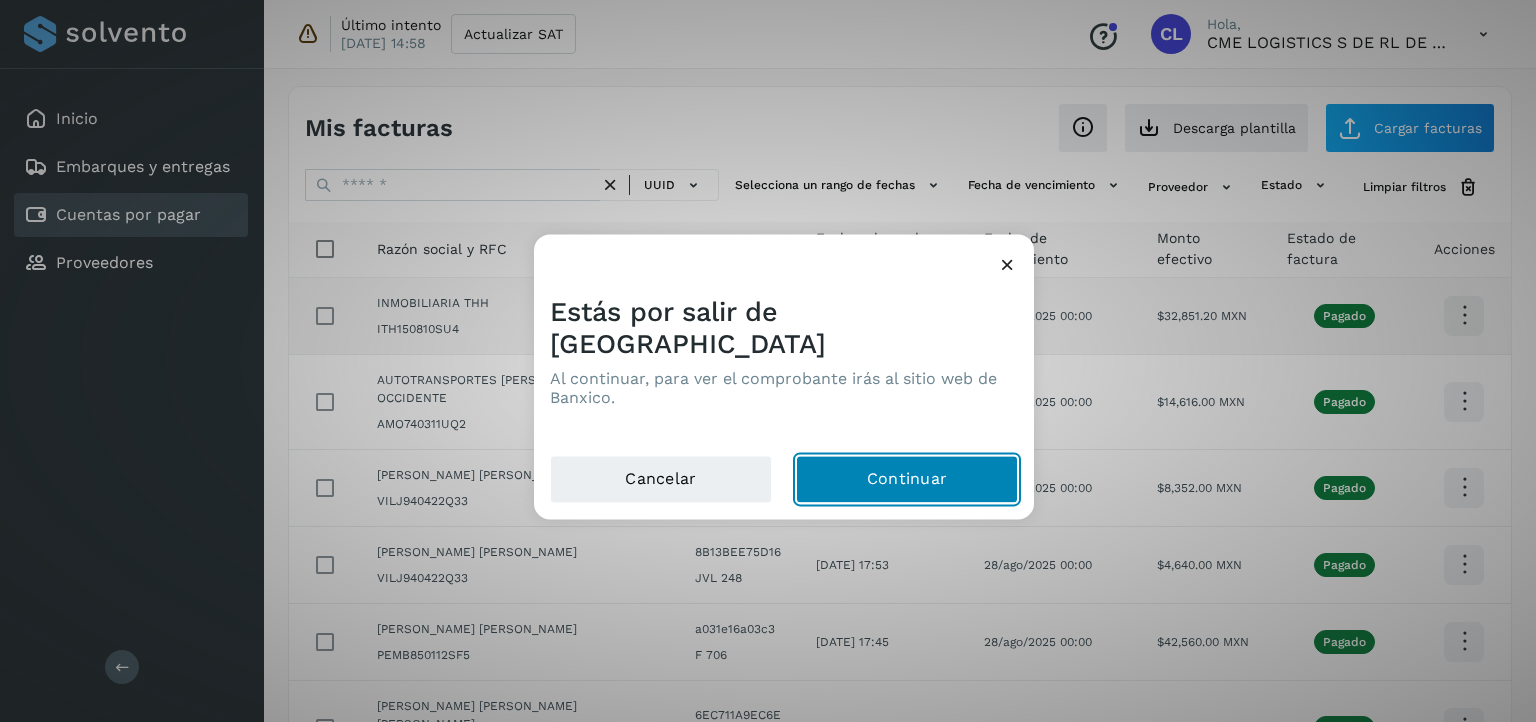 click on "Continuar" 